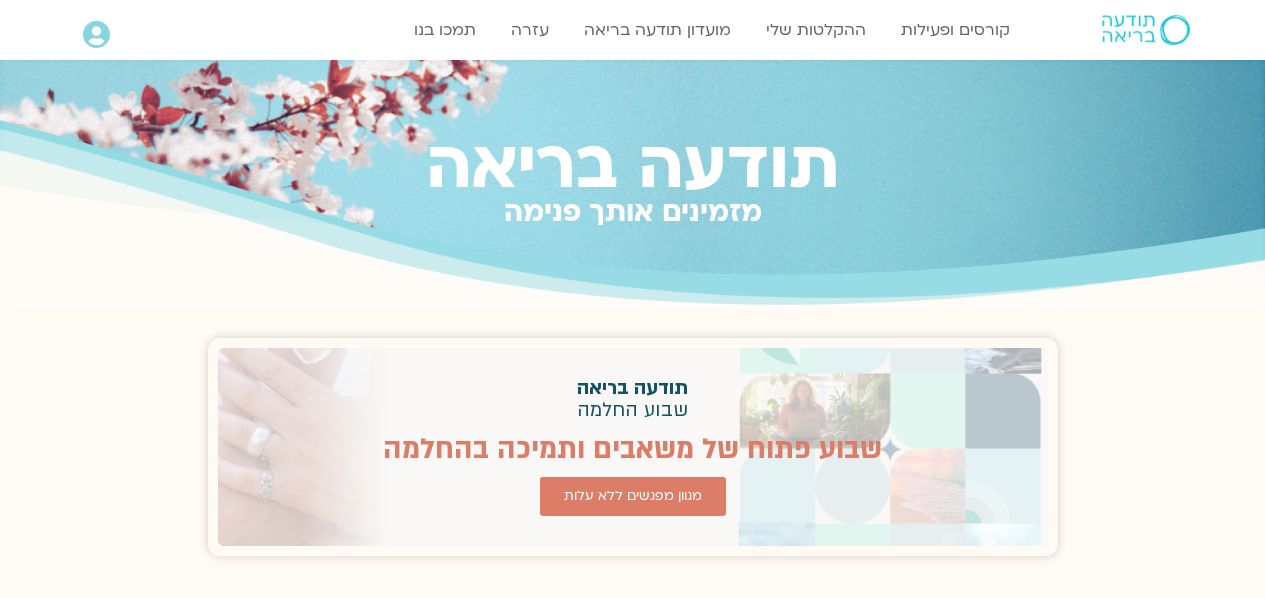 scroll, scrollTop: 0, scrollLeft: 0, axis: both 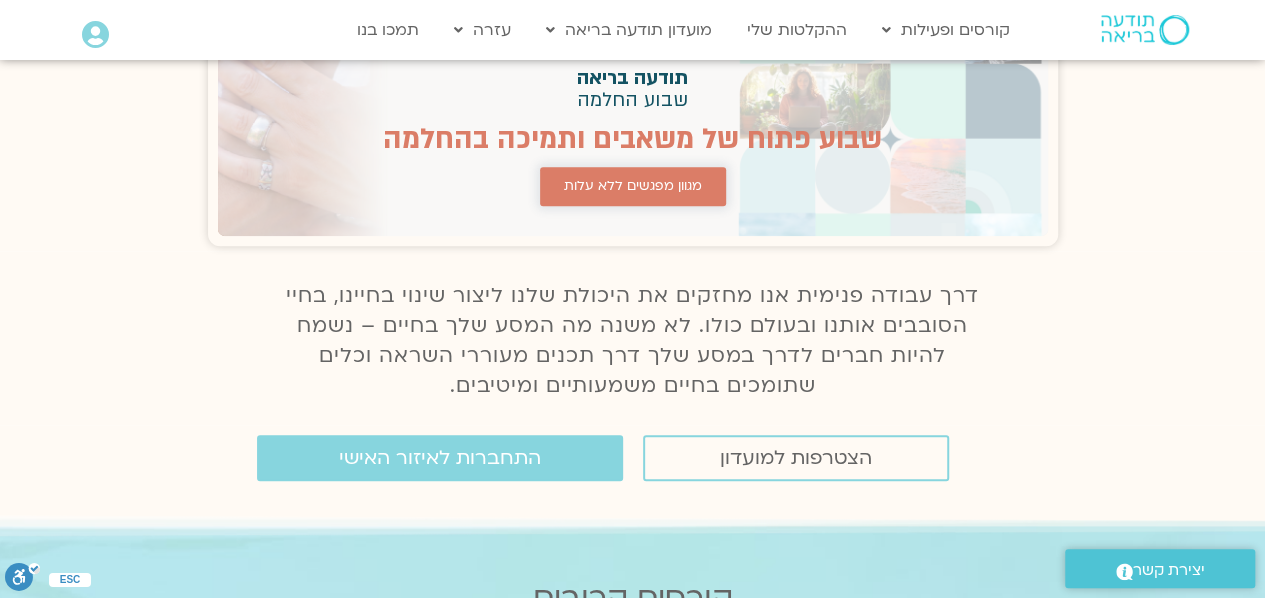 click on "מגוון מפגשים ללא עלות" at bounding box center (633, 186) 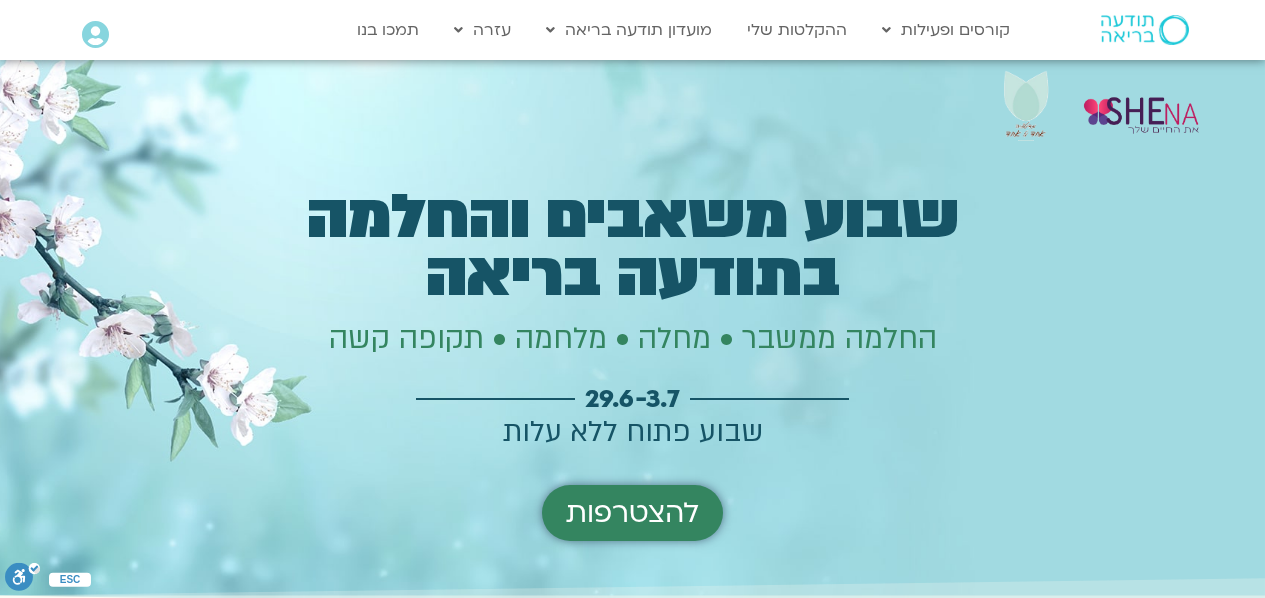 scroll, scrollTop: 0, scrollLeft: 0, axis: both 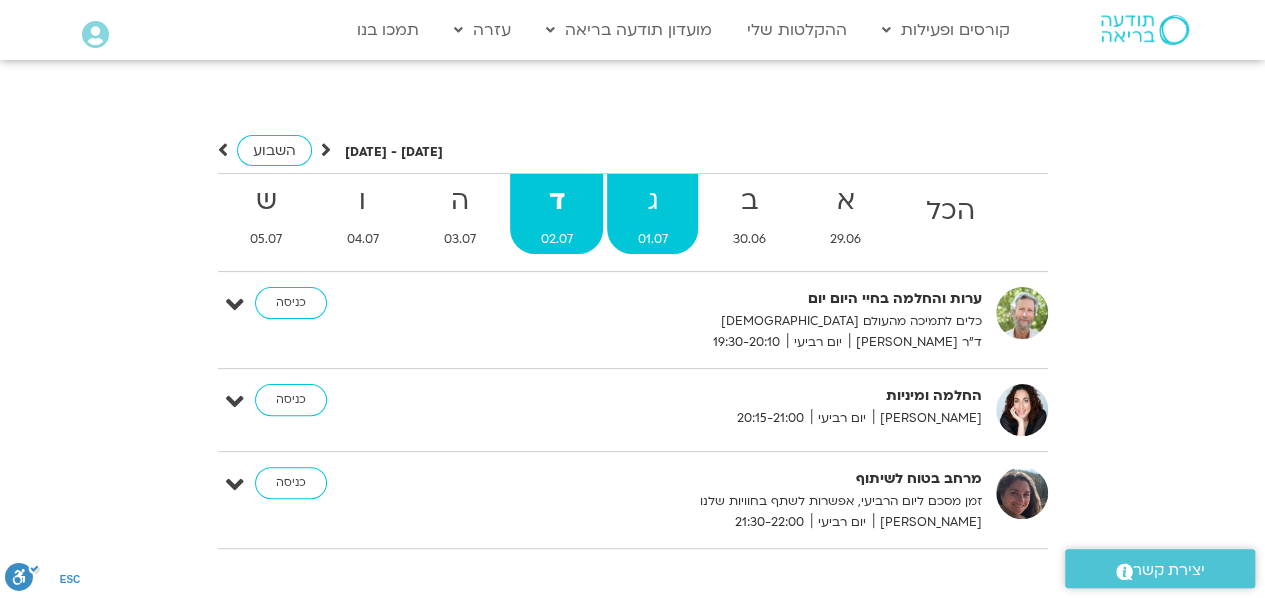 click on "ג" at bounding box center (652, 201) 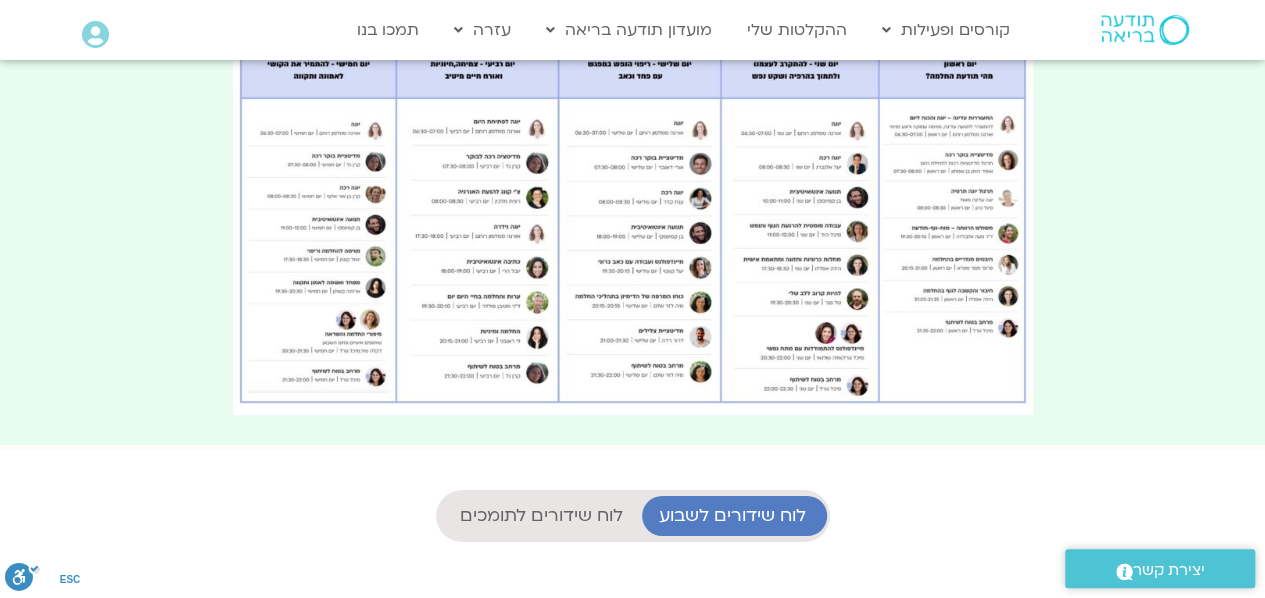 scroll, scrollTop: 3330, scrollLeft: 0, axis: vertical 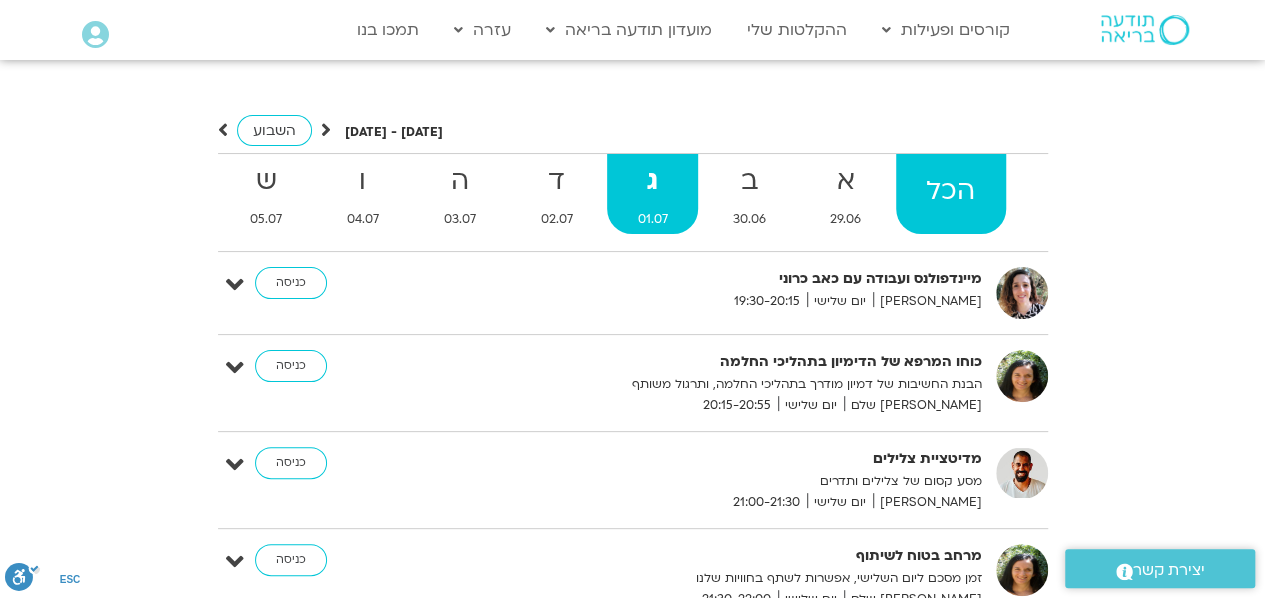 click on "הכל" at bounding box center [951, 191] 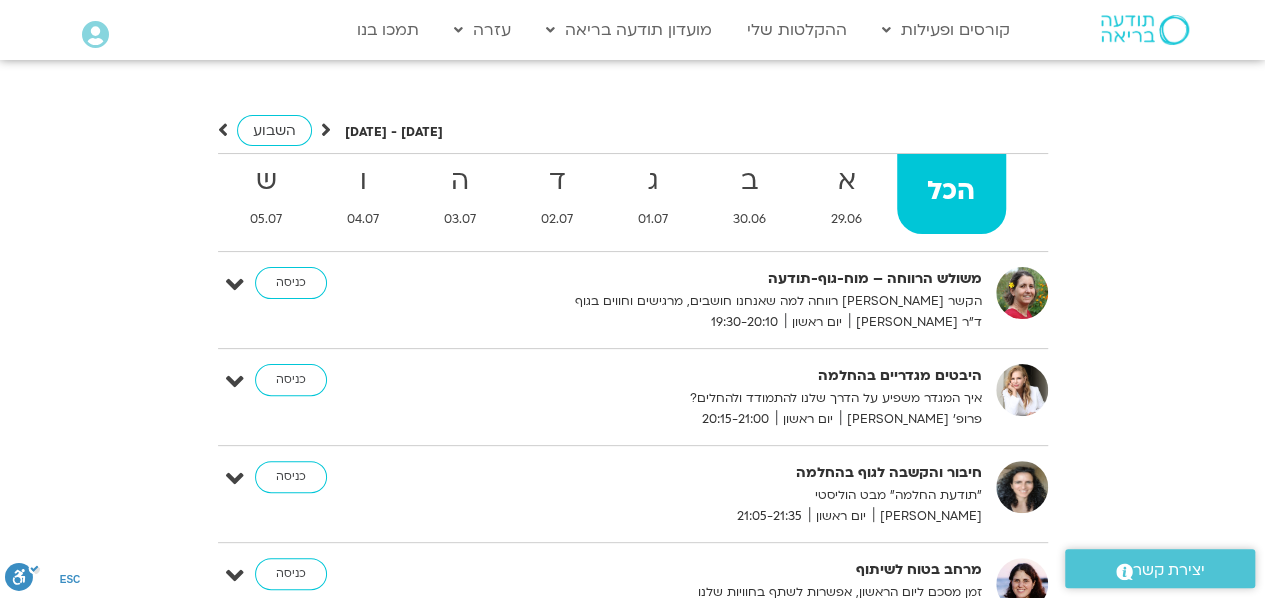 scroll, scrollTop: 16, scrollLeft: 0, axis: vertical 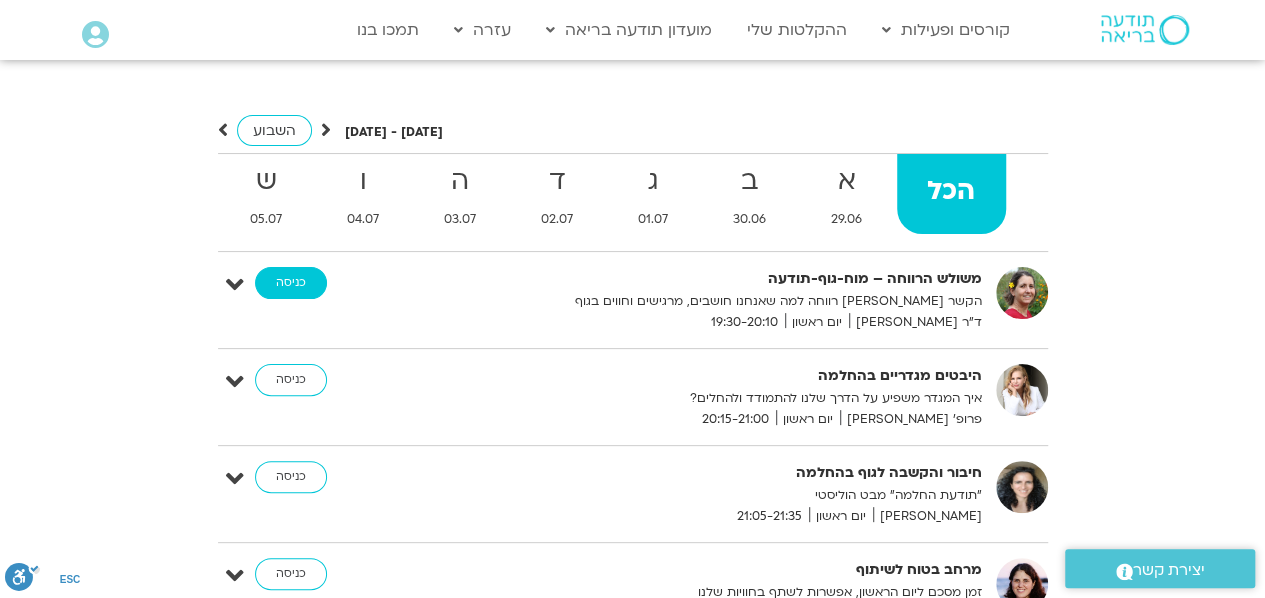click on "כניסה" at bounding box center [291, 283] 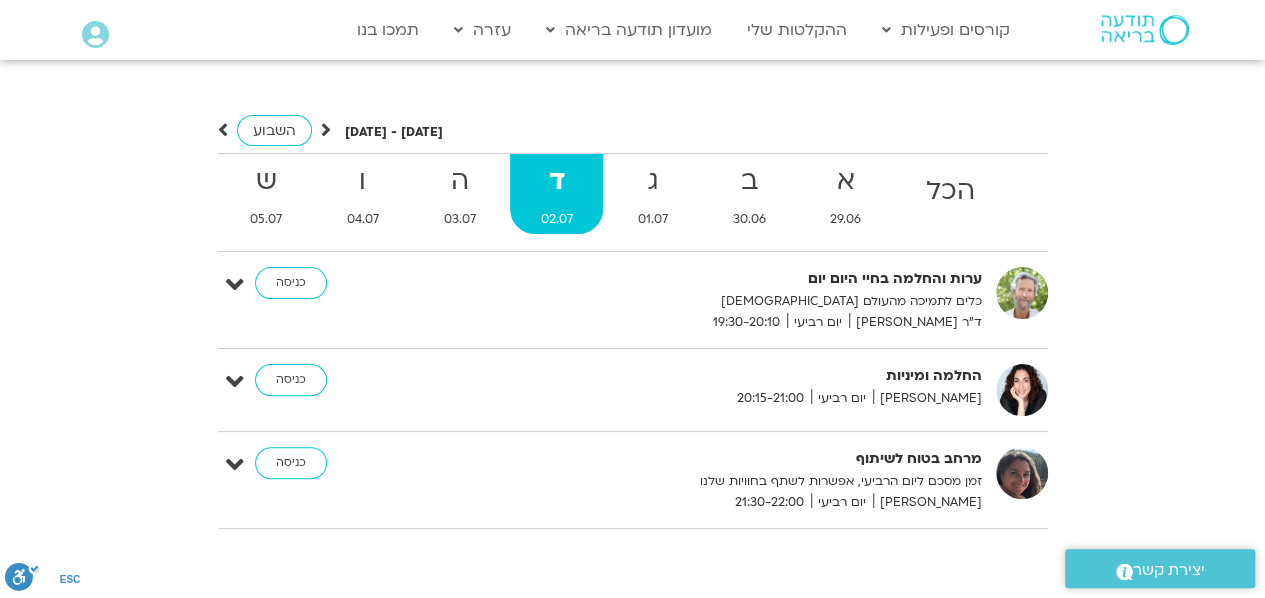 scroll, scrollTop: 3882, scrollLeft: 0, axis: vertical 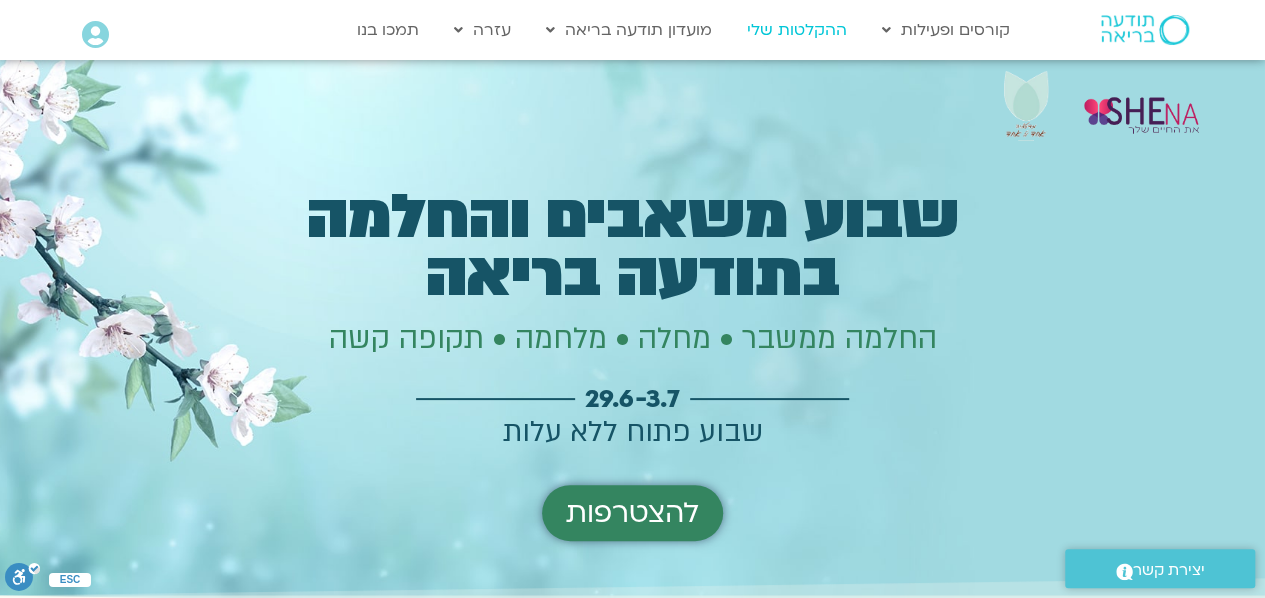click on "ההקלטות שלי" at bounding box center (797, 30) 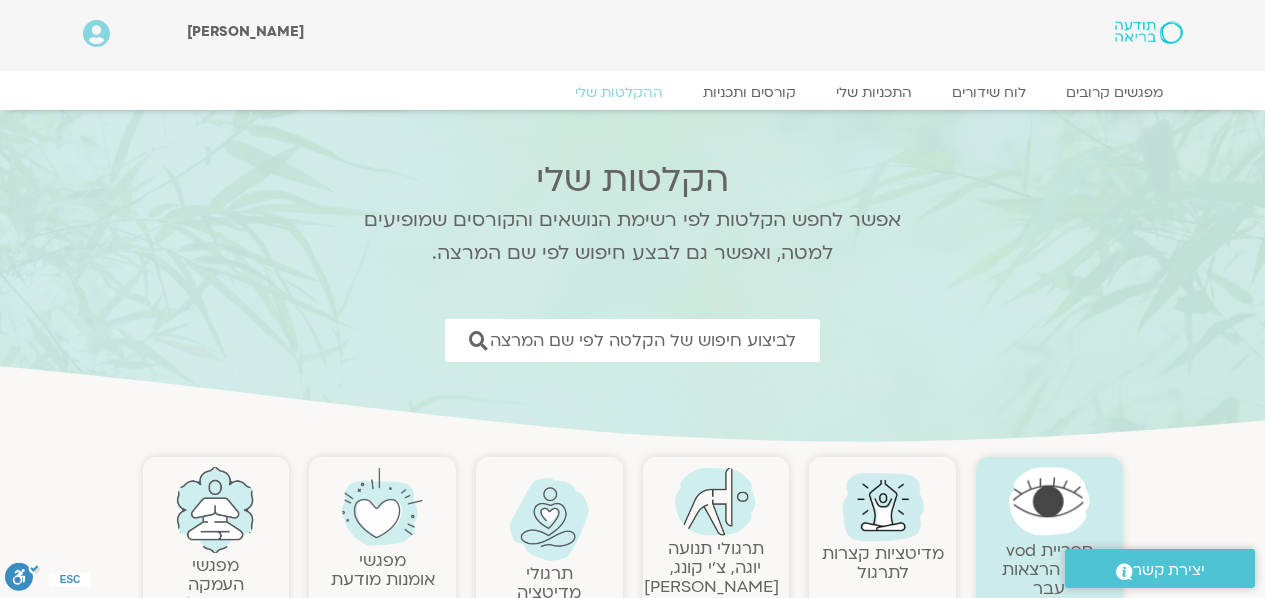 scroll, scrollTop: 0, scrollLeft: 0, axis: both 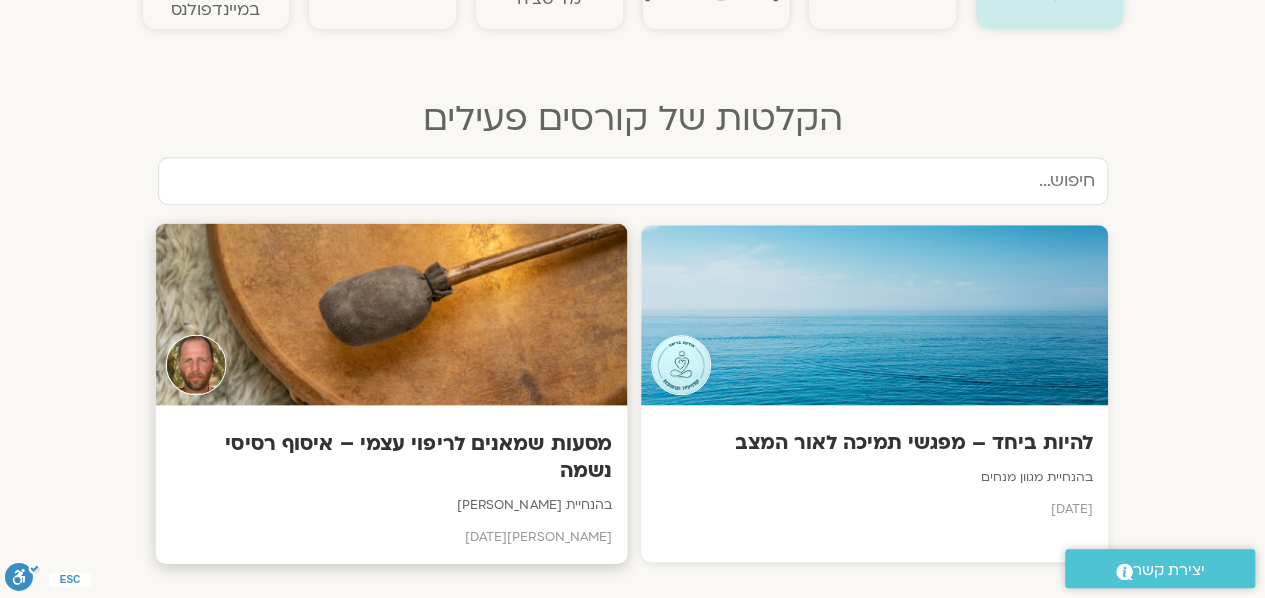 click at bounding box center (391, 314) 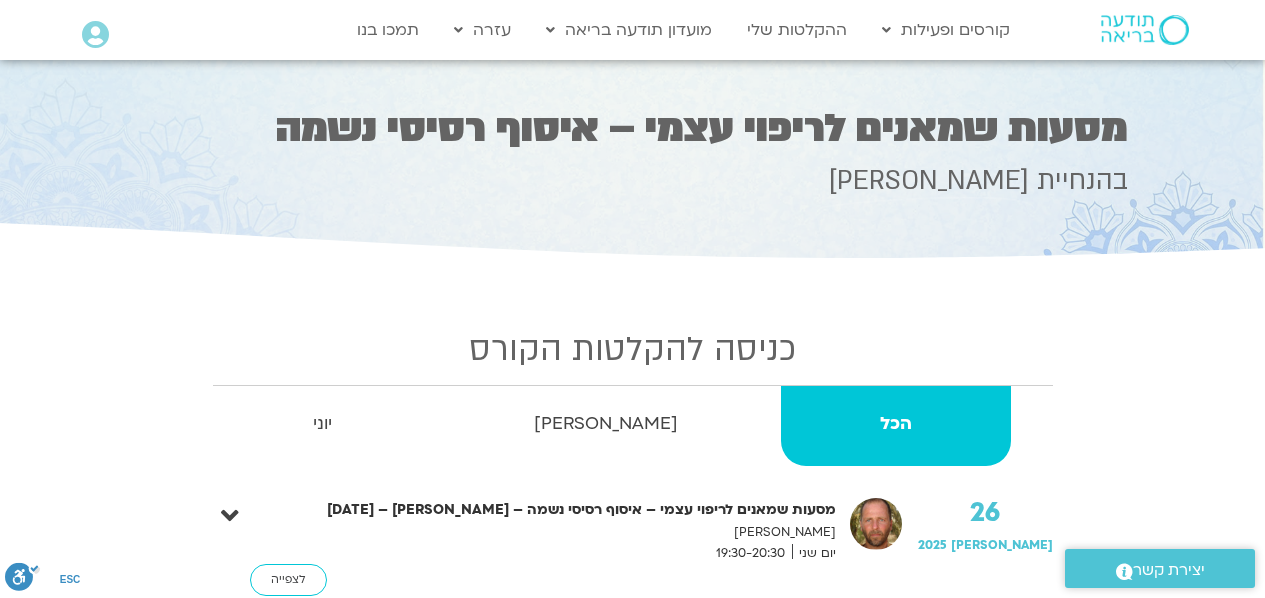 scroll, scrollTop: 0, scrollLeft: 0, axis: both 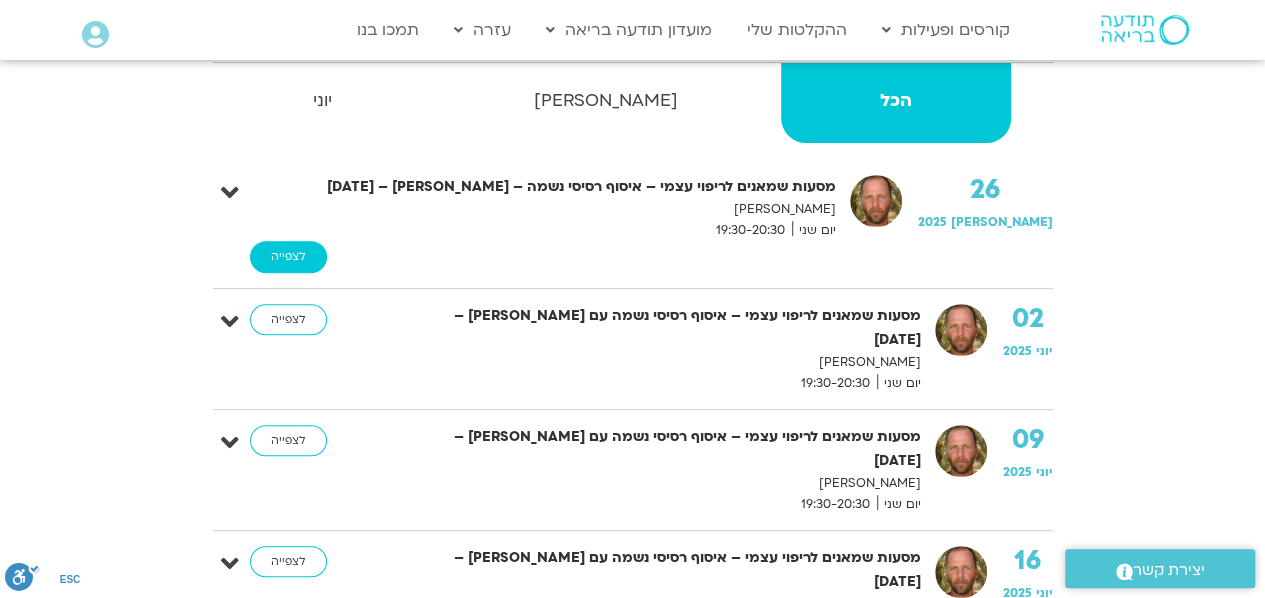 click on "לצפייה" at bounding box center [288, 257] 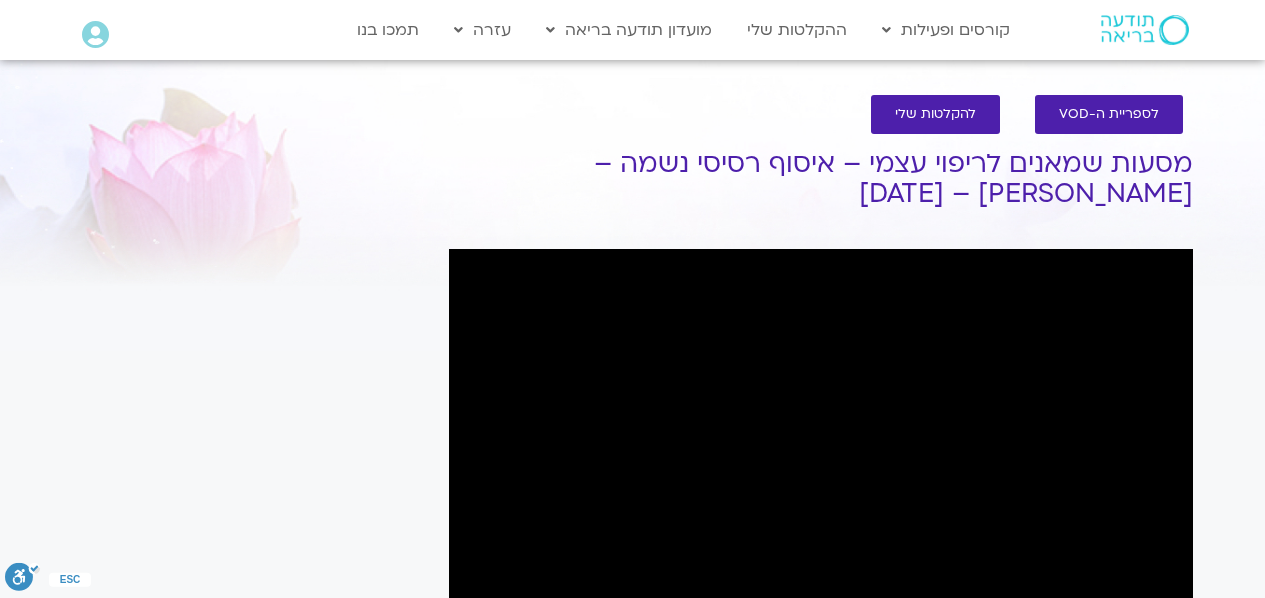 scroll, scrollTop: 0, scrollLeft: 0, axis: both 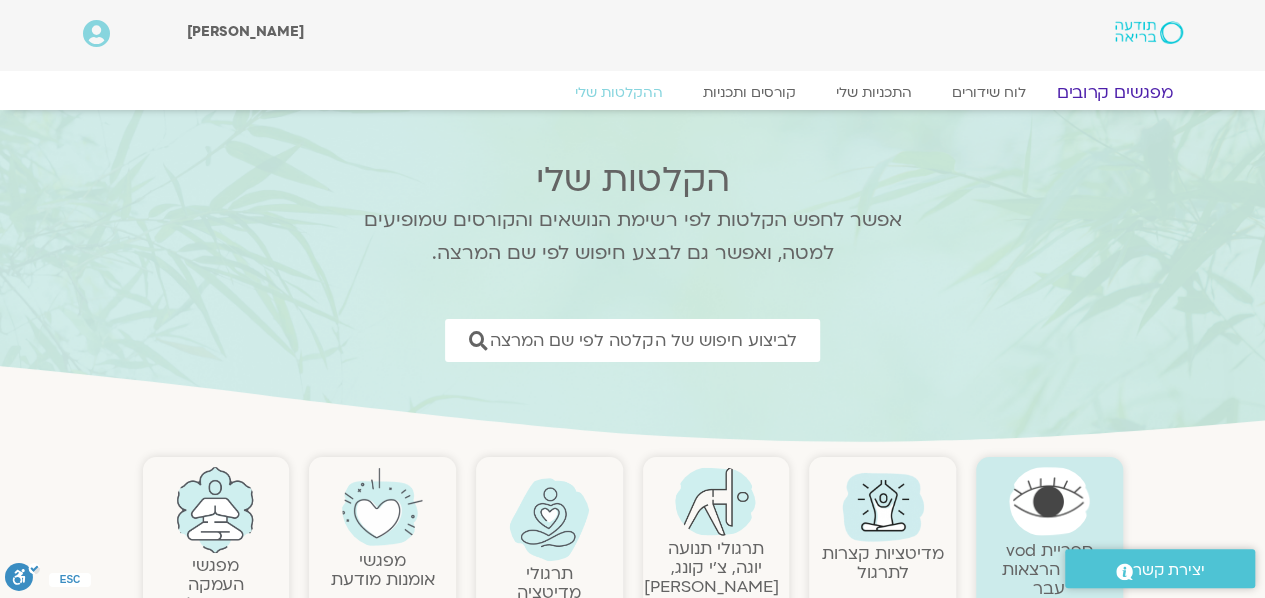 click on "מפגשים קרובים" 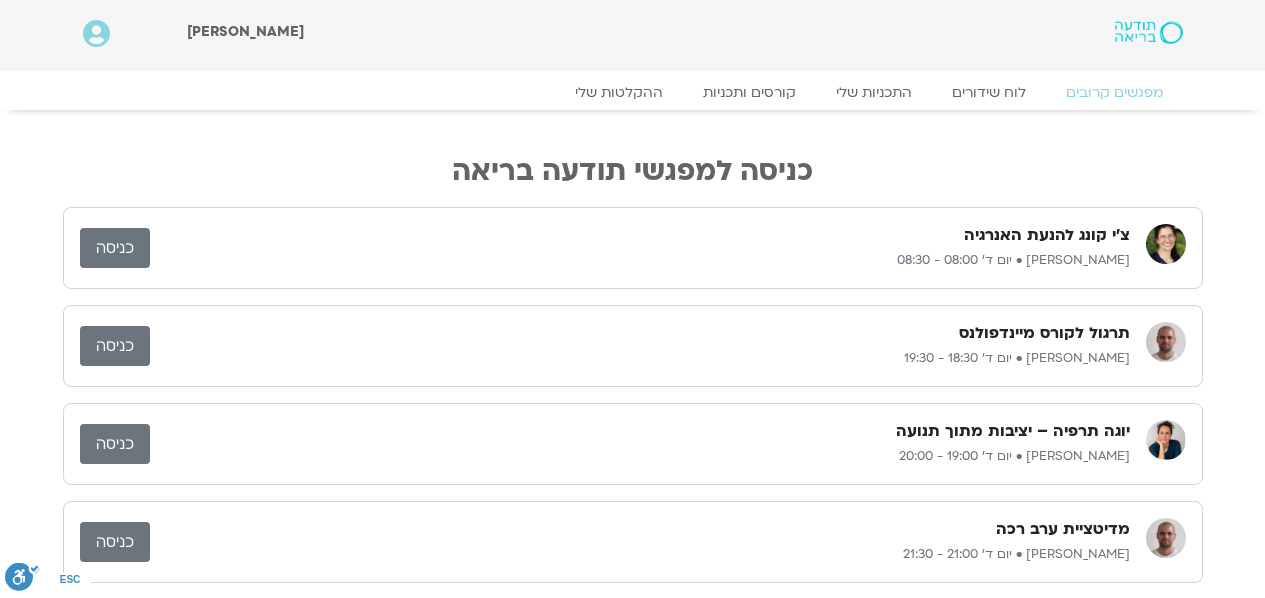 scroll, scrollTop: 0, scrollLeft: 0, axis: both 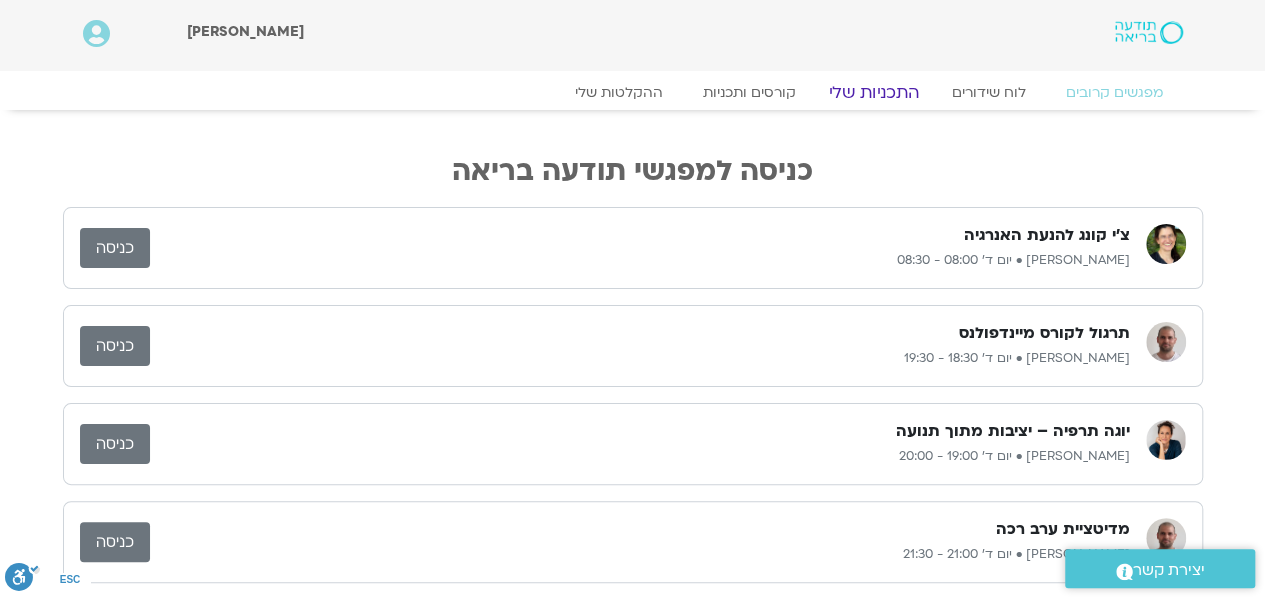 click on "התכניות שלי" 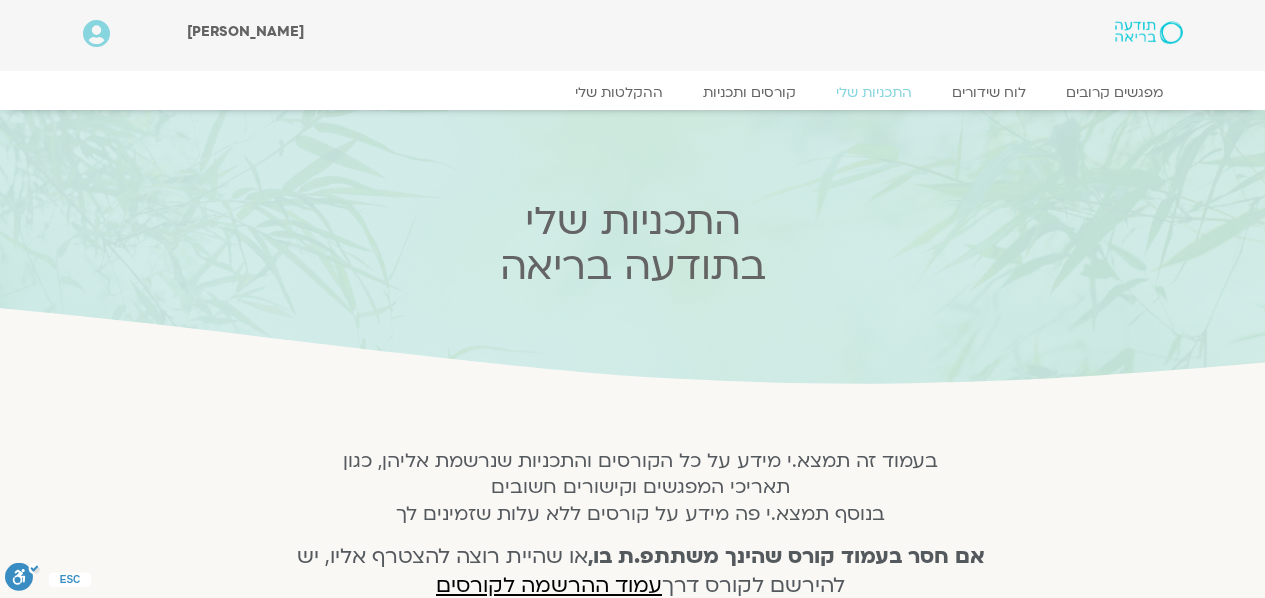 scroll, scrollTop: 0, scrollLeft: 0, axis: both 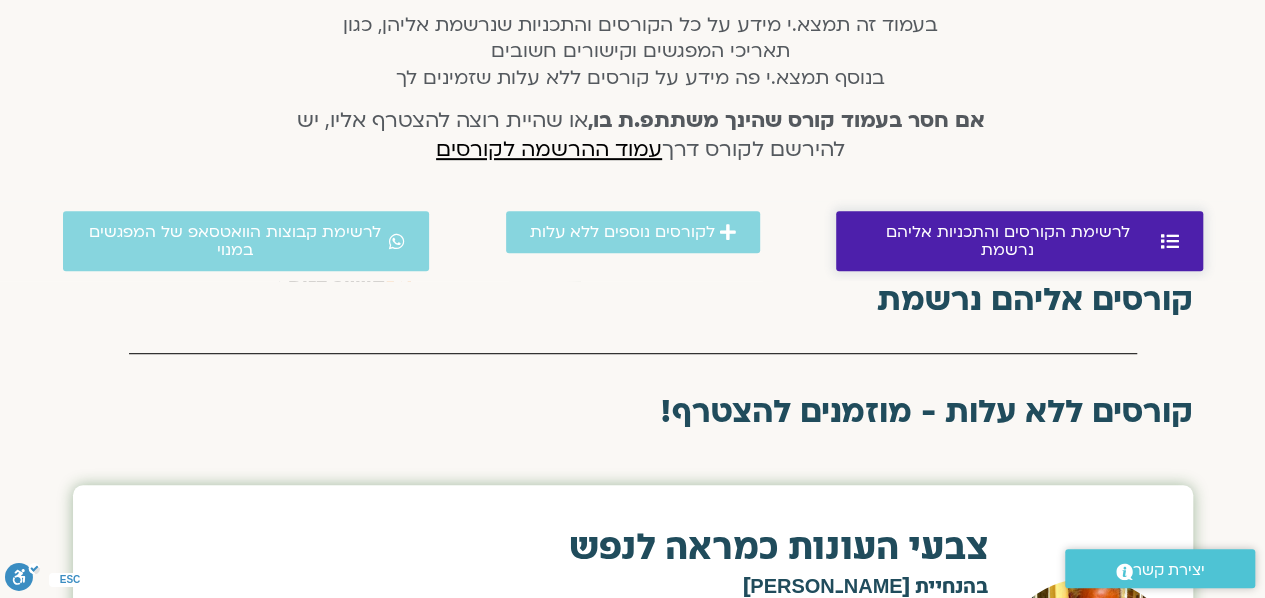 click on "לרשימת הקורסים והתכניות אליהם נרשמת" at bounding box center (1008, 241) 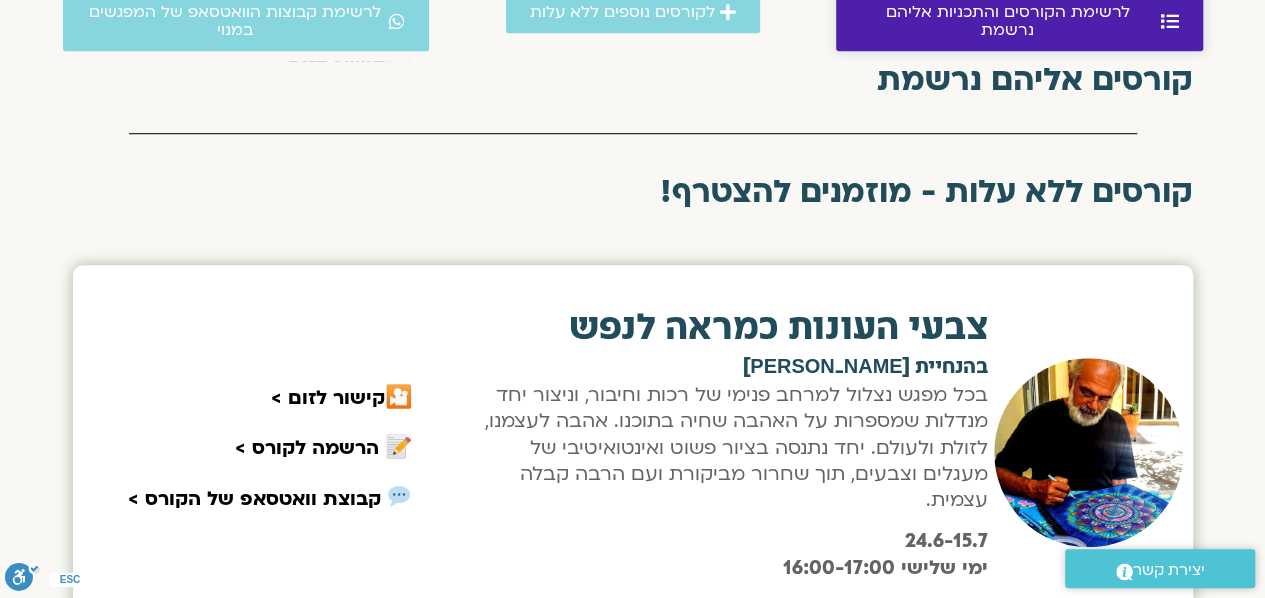 scroll, scrollTop: 712, scrollLeft: 0, axis: vertical 